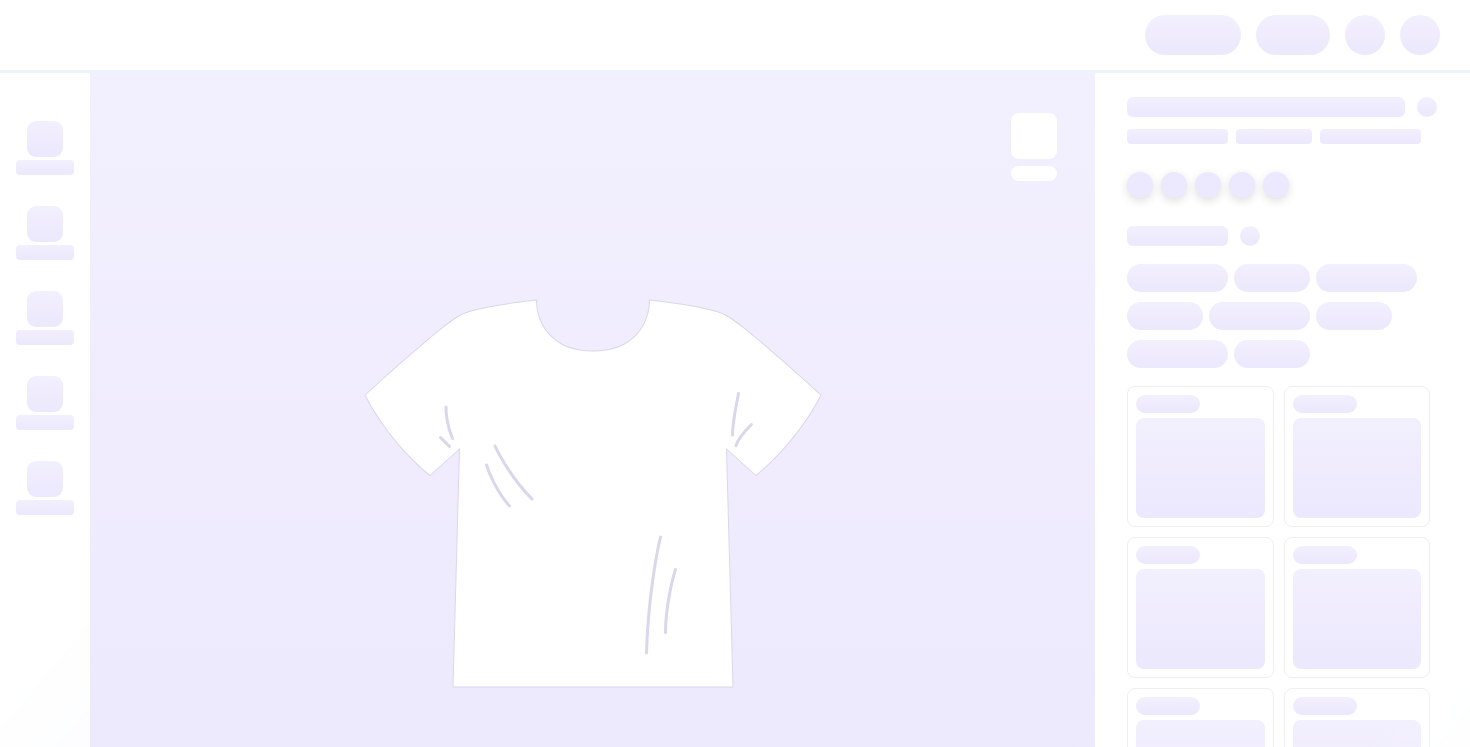 scroll, scrollTop: 0, scrollLeft: 0, axis: both 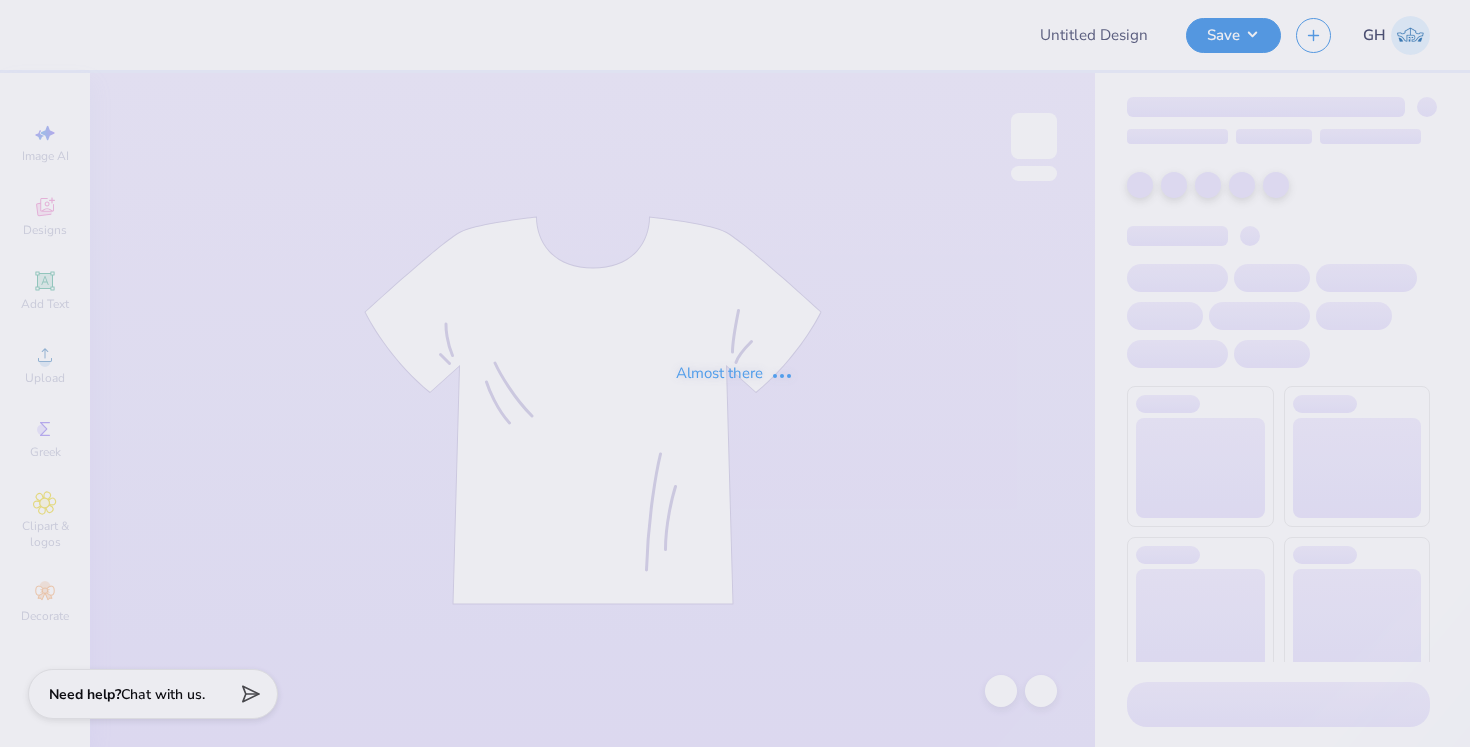 type on "AOII FDOC" 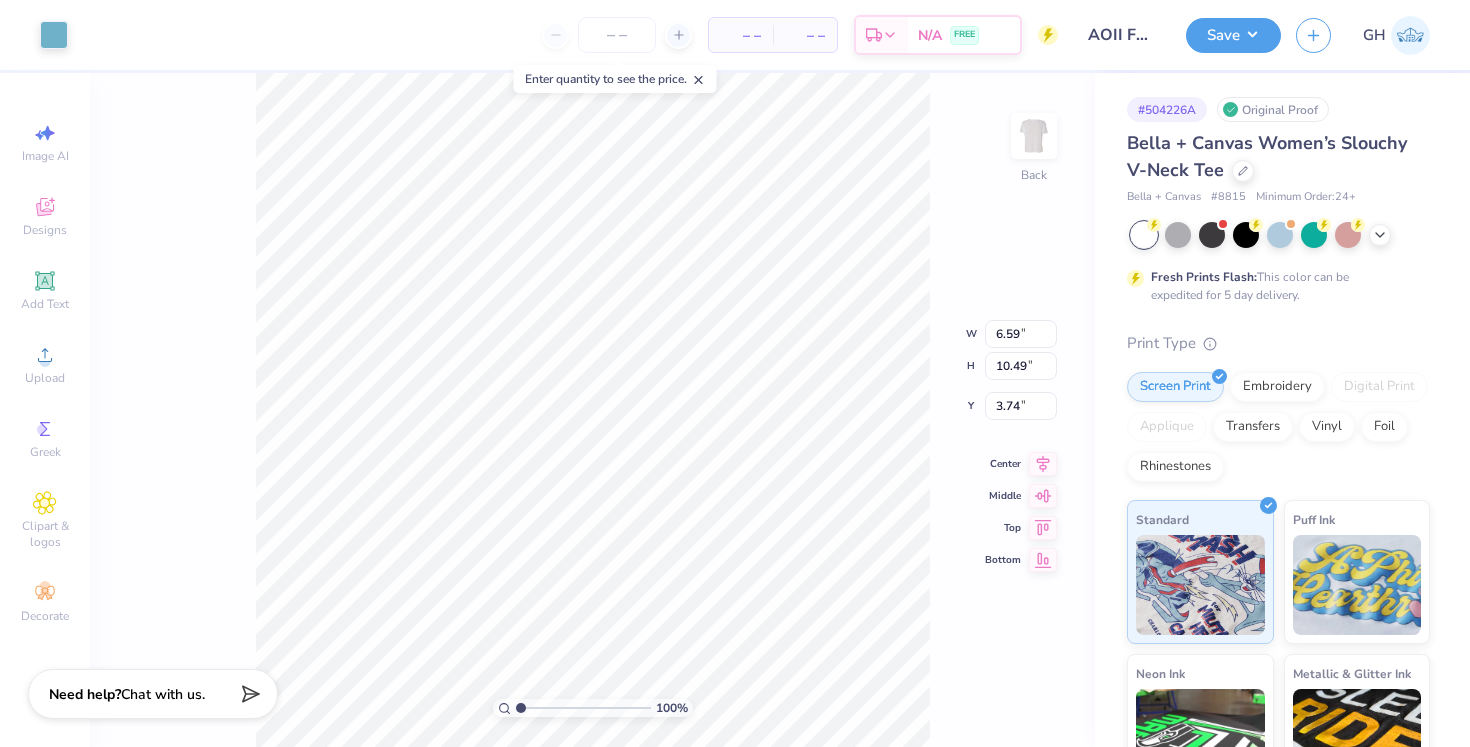 type on "3.76" 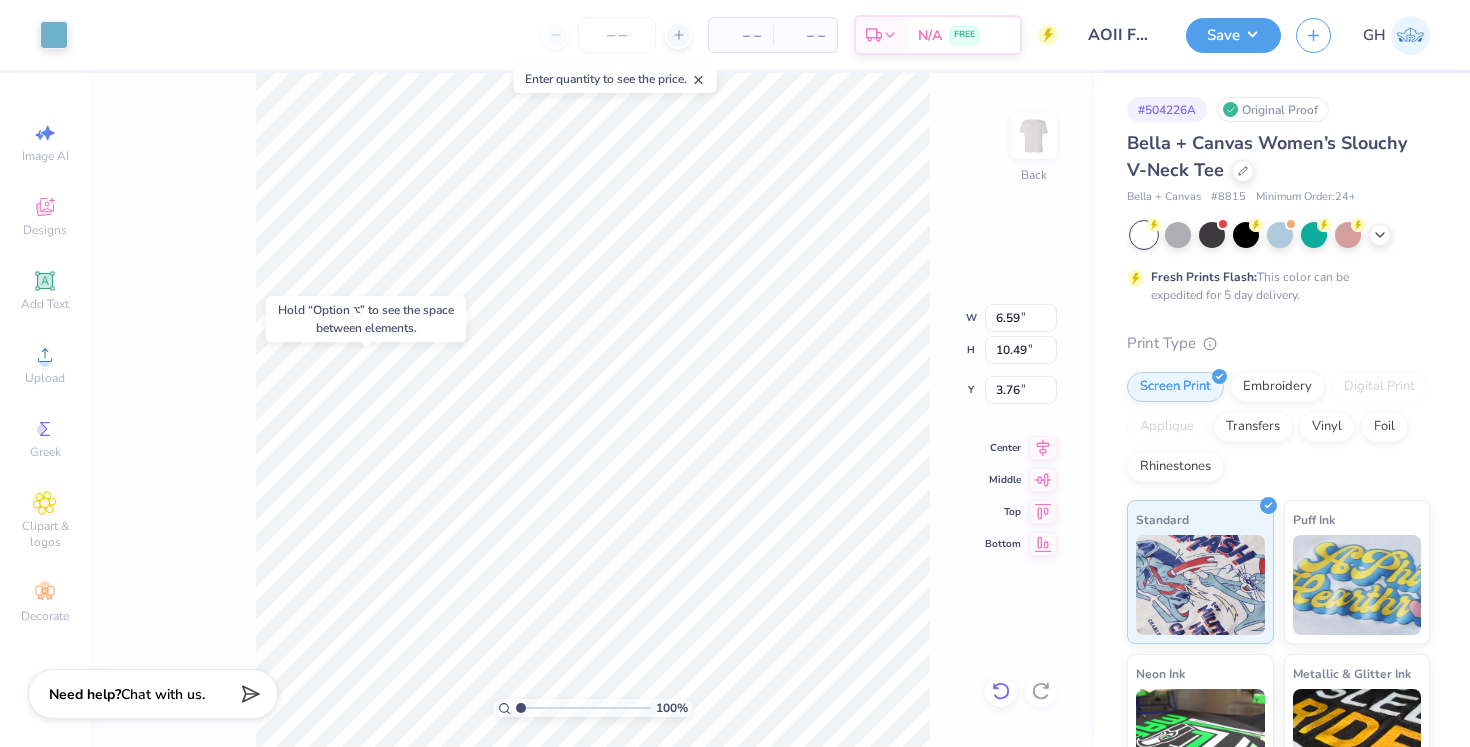 click 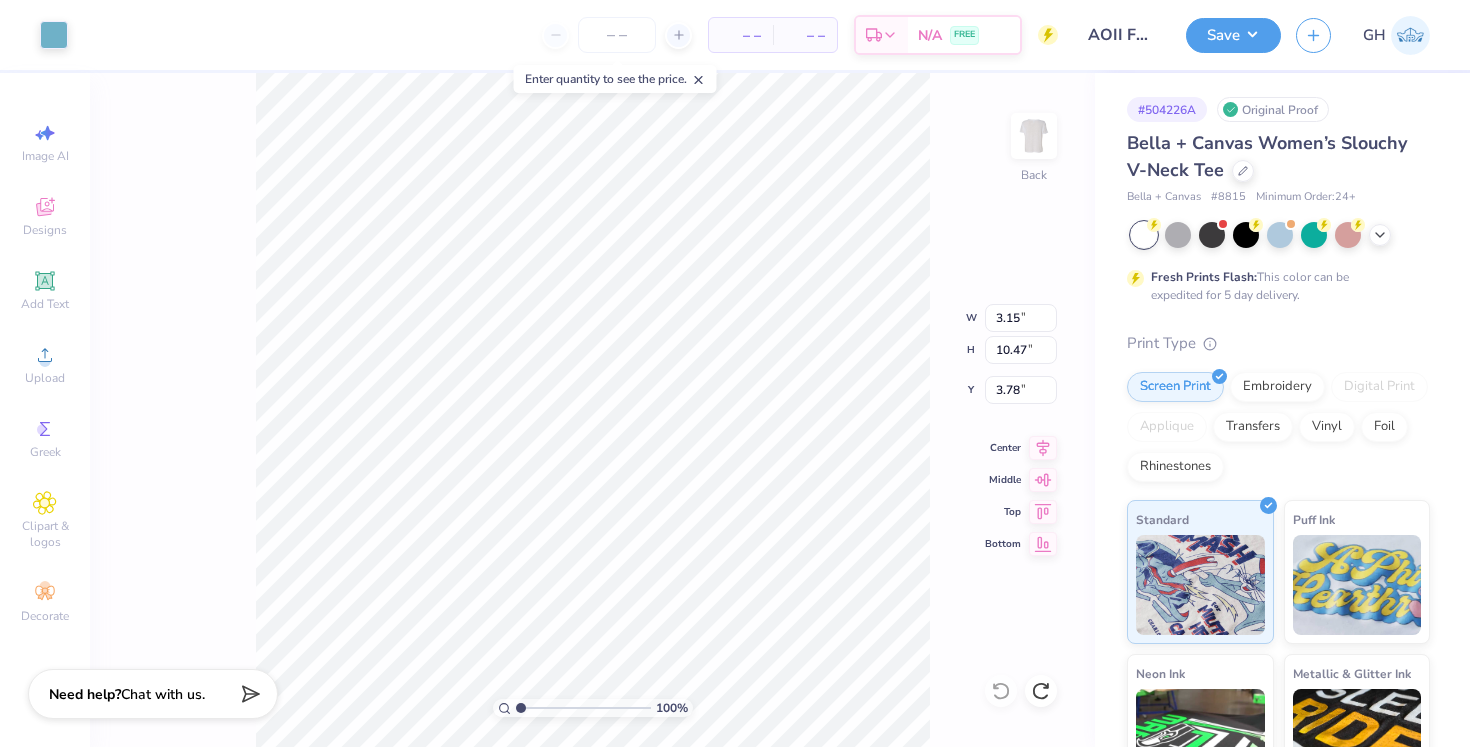 type on "6.59" 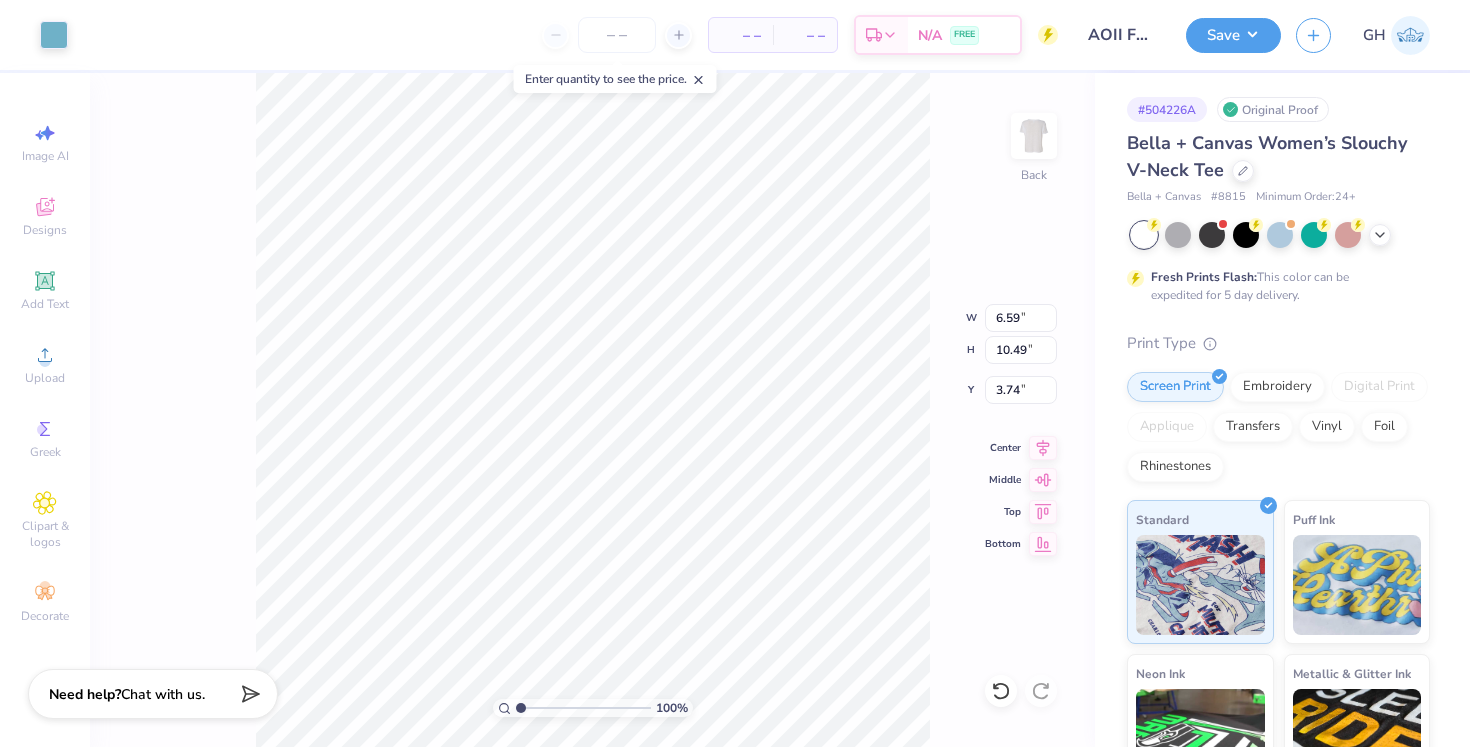 type on "3.76" 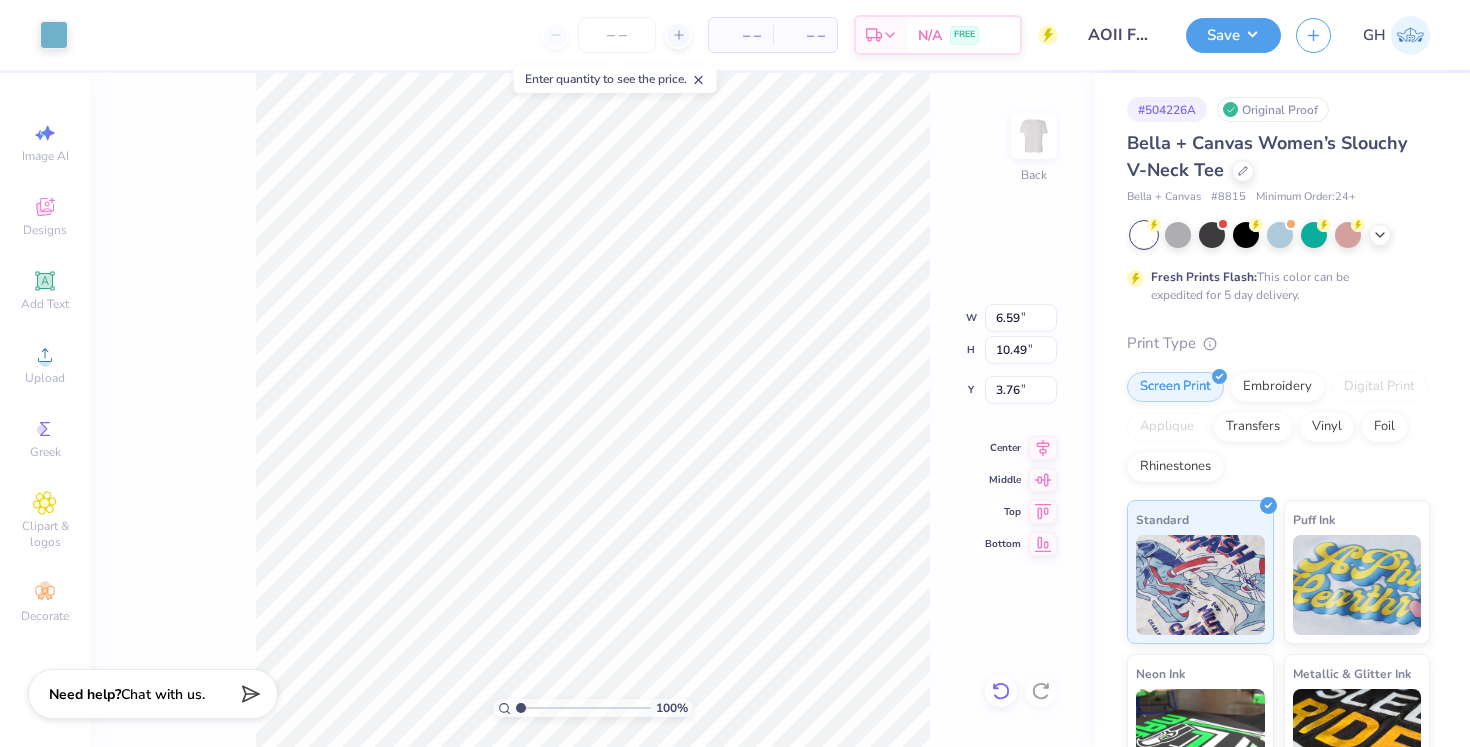 click 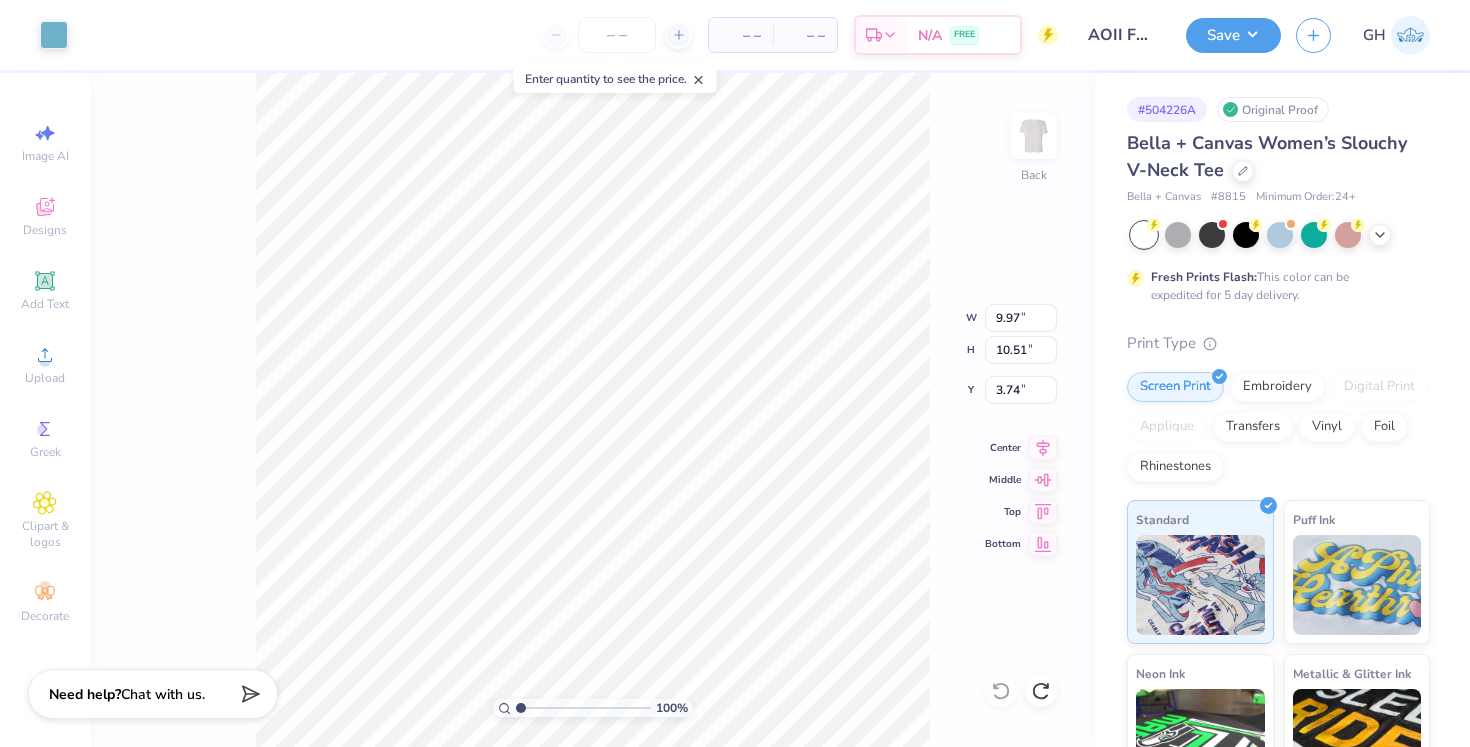 type on "8.81" 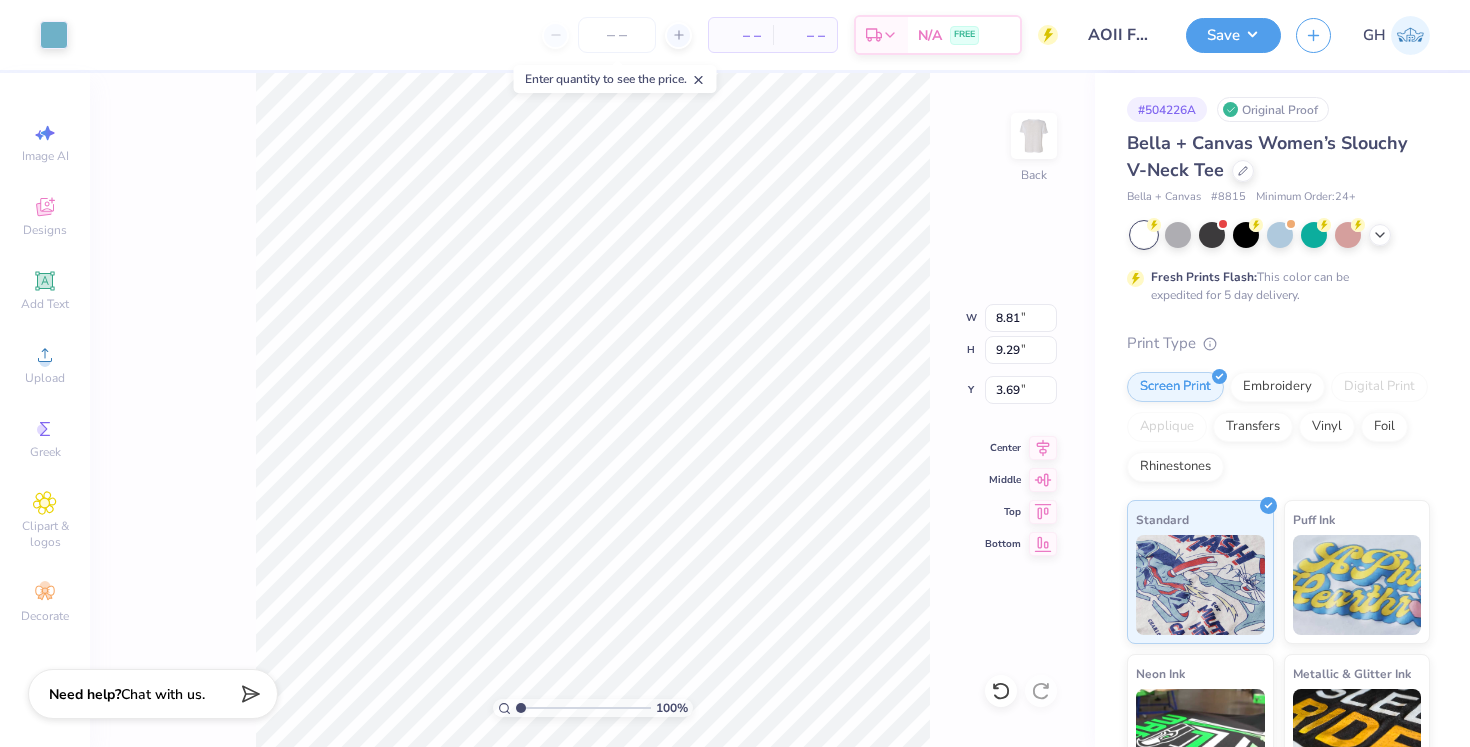type on "1.64" 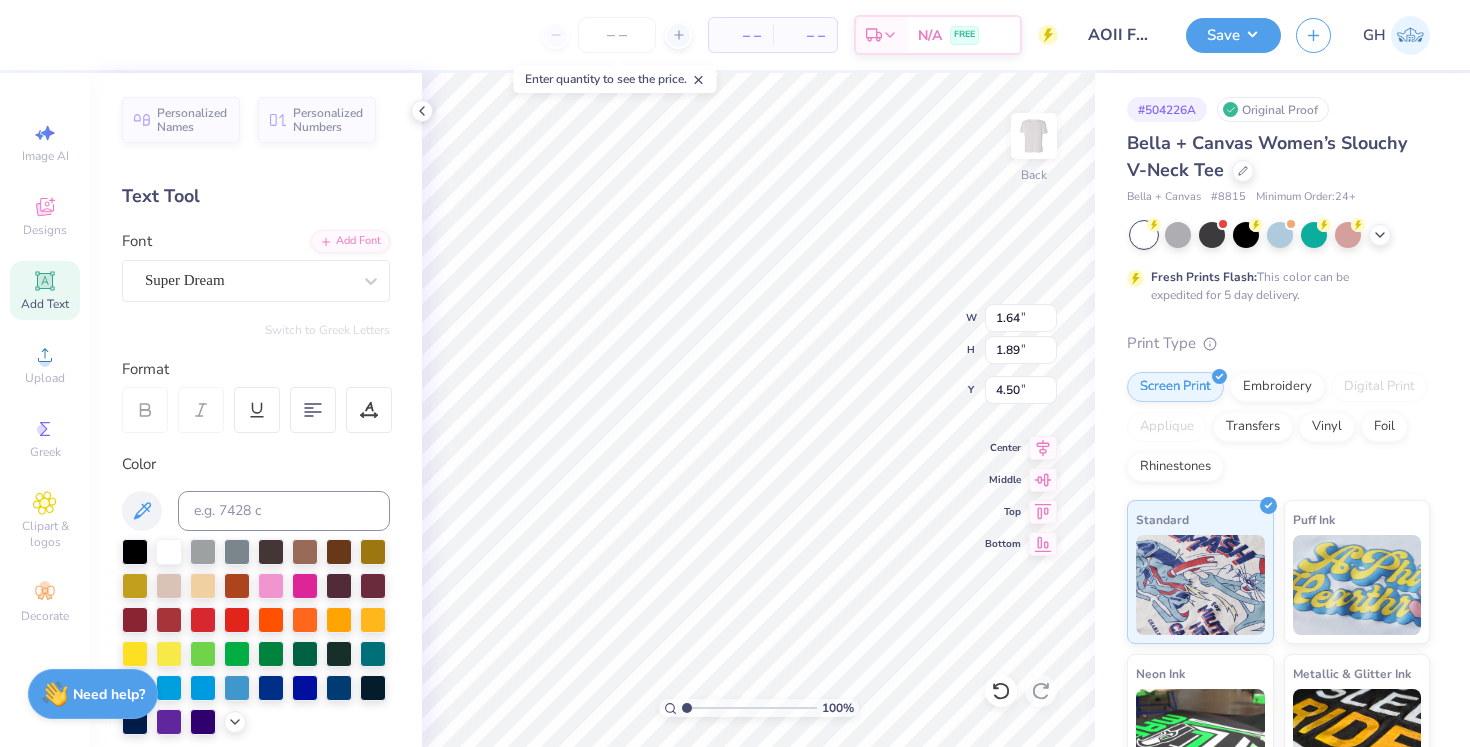 type on "2.38" 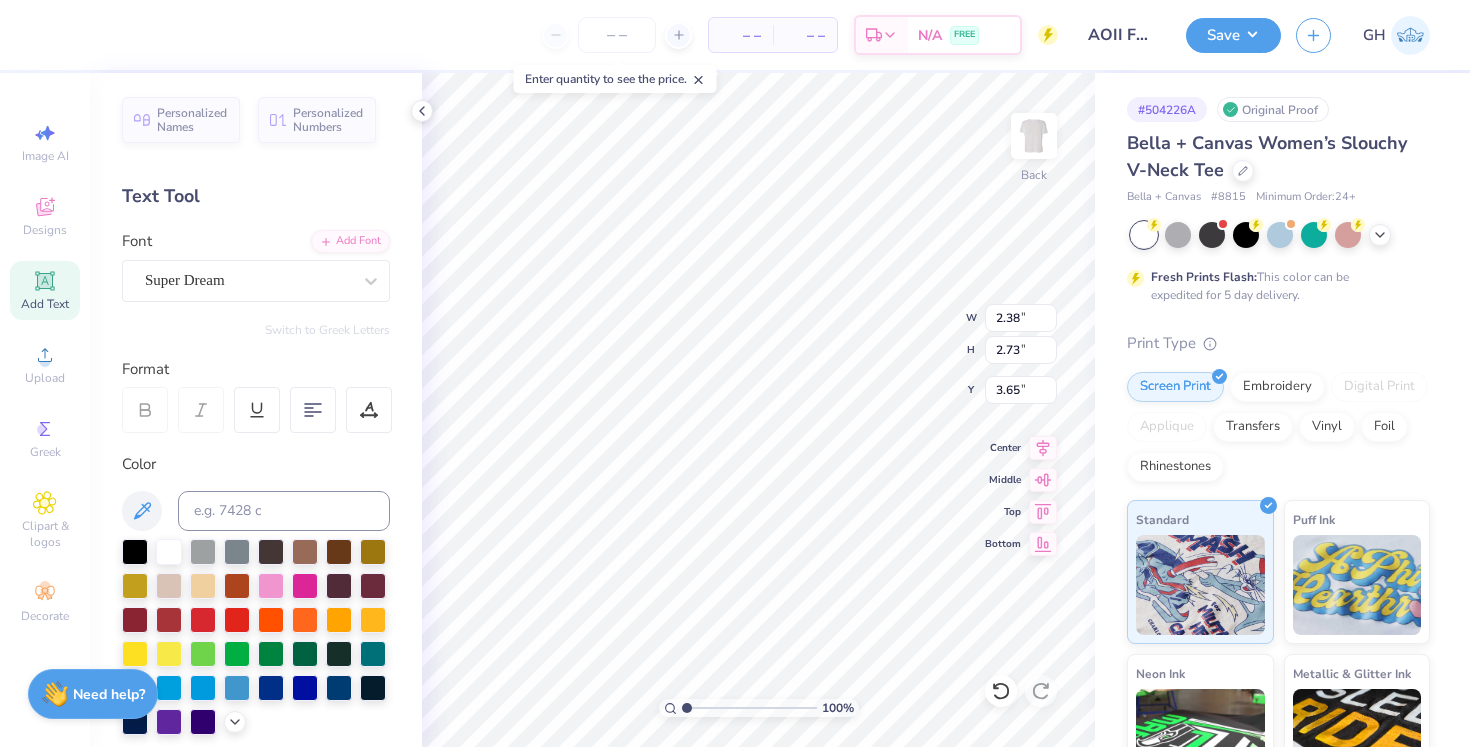 type on "2.93" 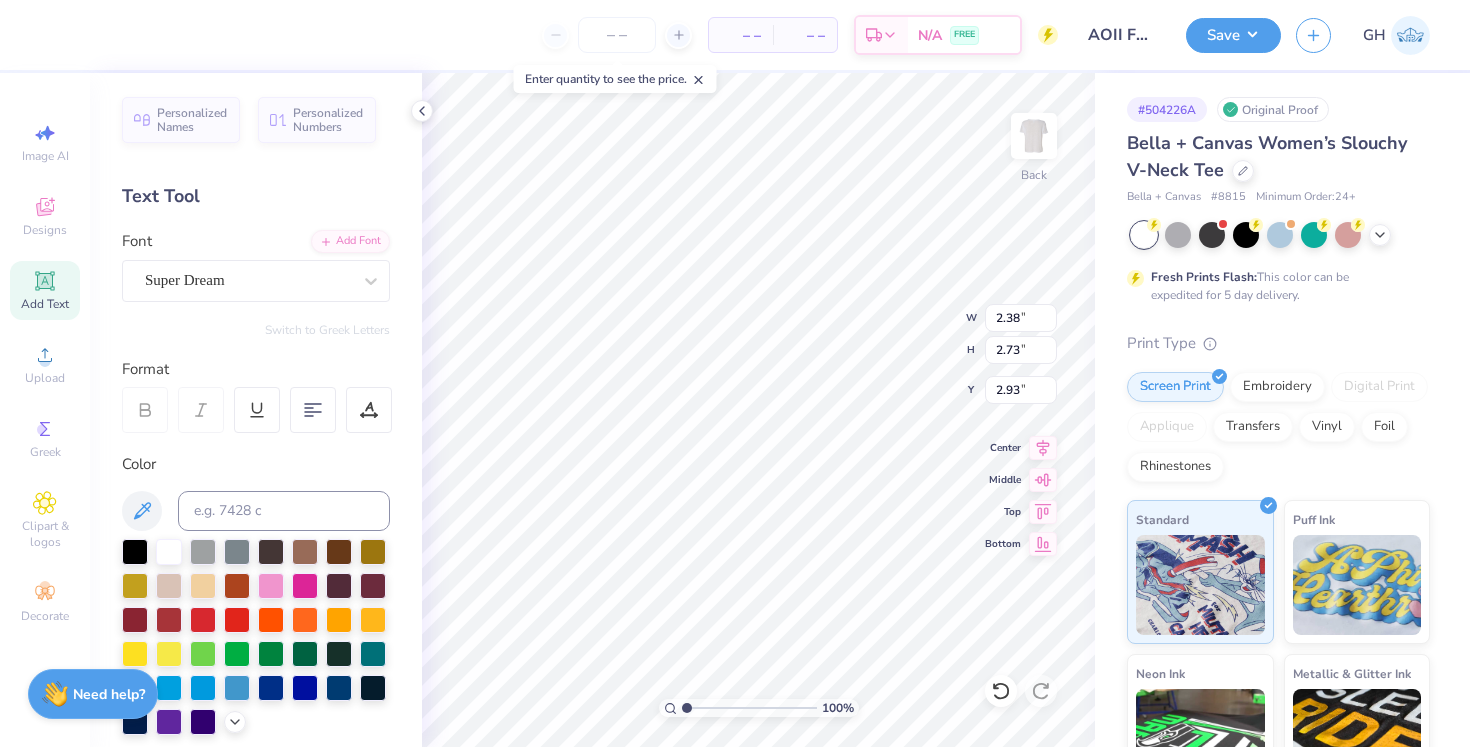 type on "1.56" 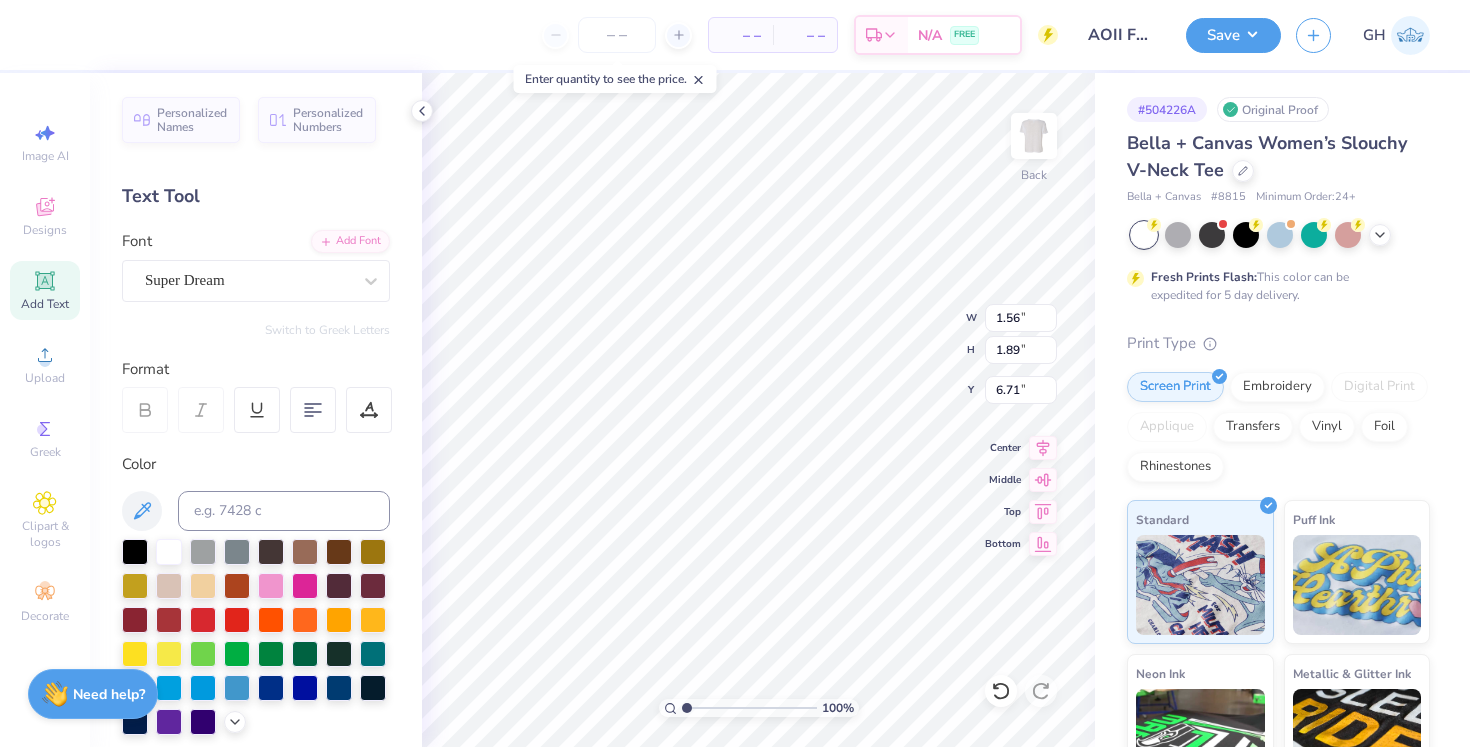 type on "2.19" 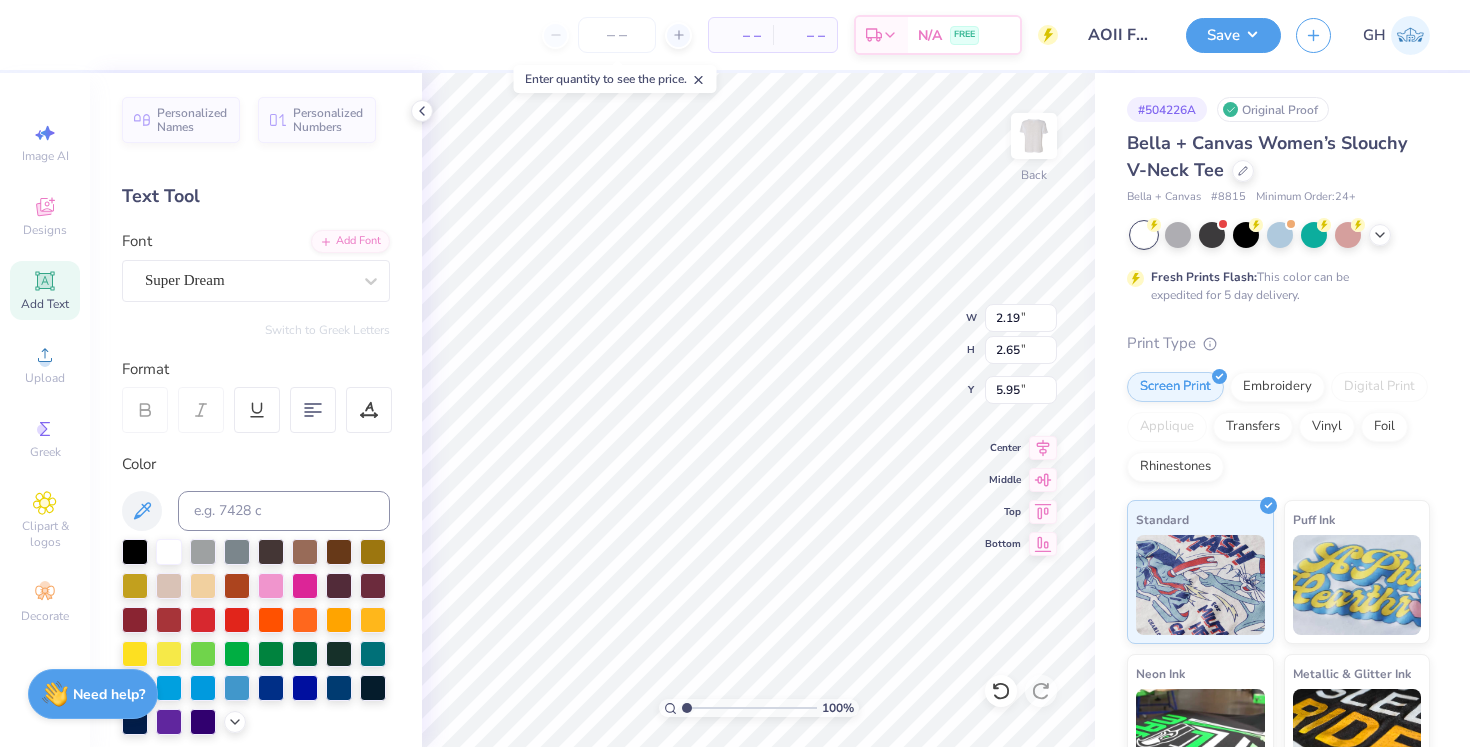 type on "0.80" 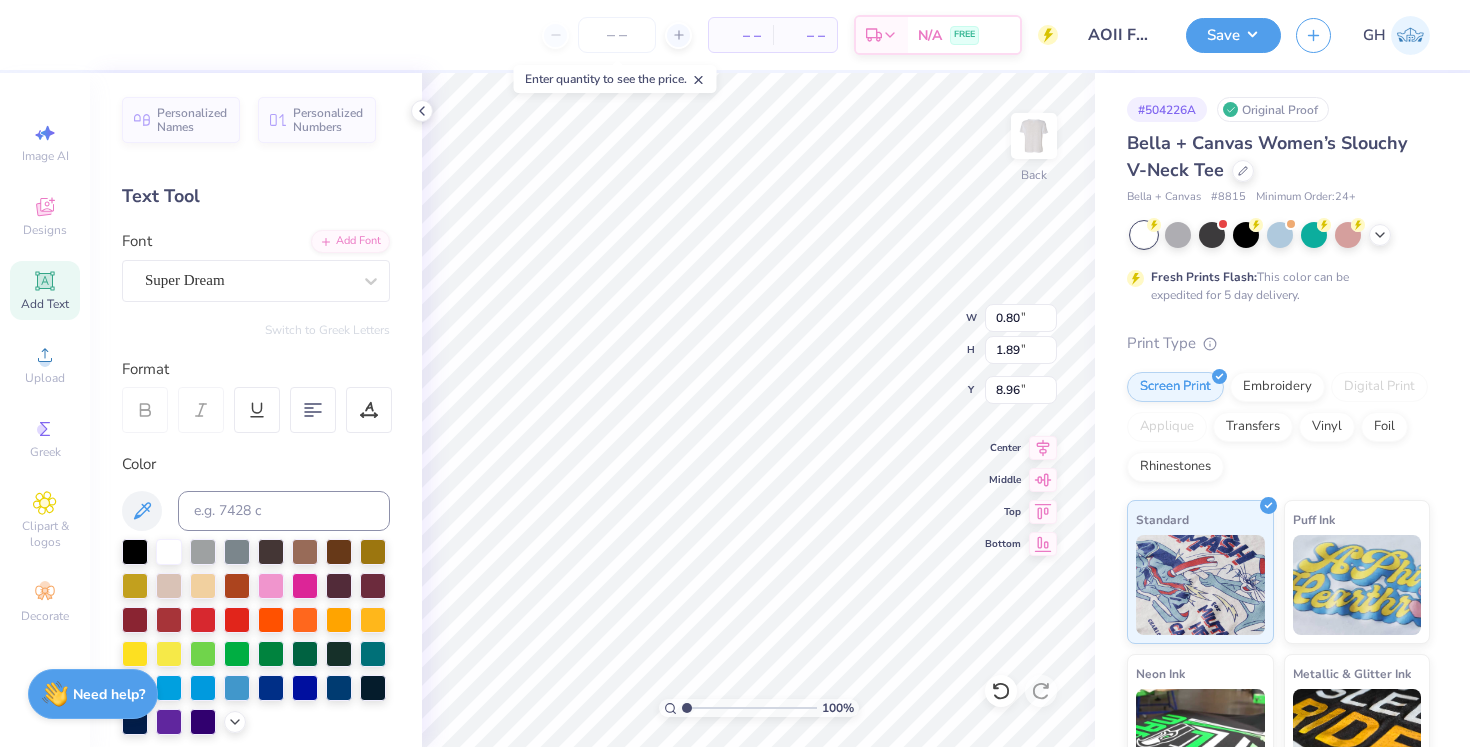 type on "1.20" 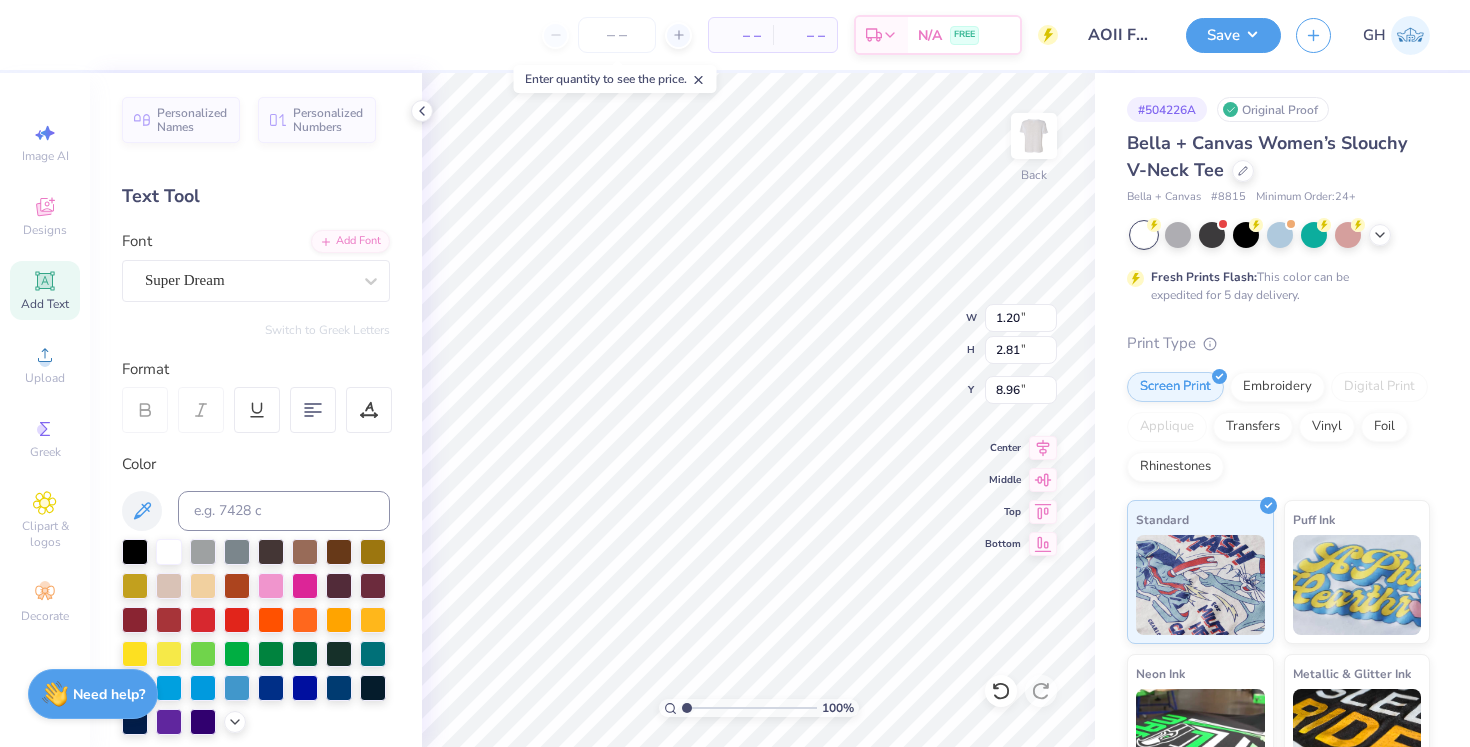 type on "0.95" 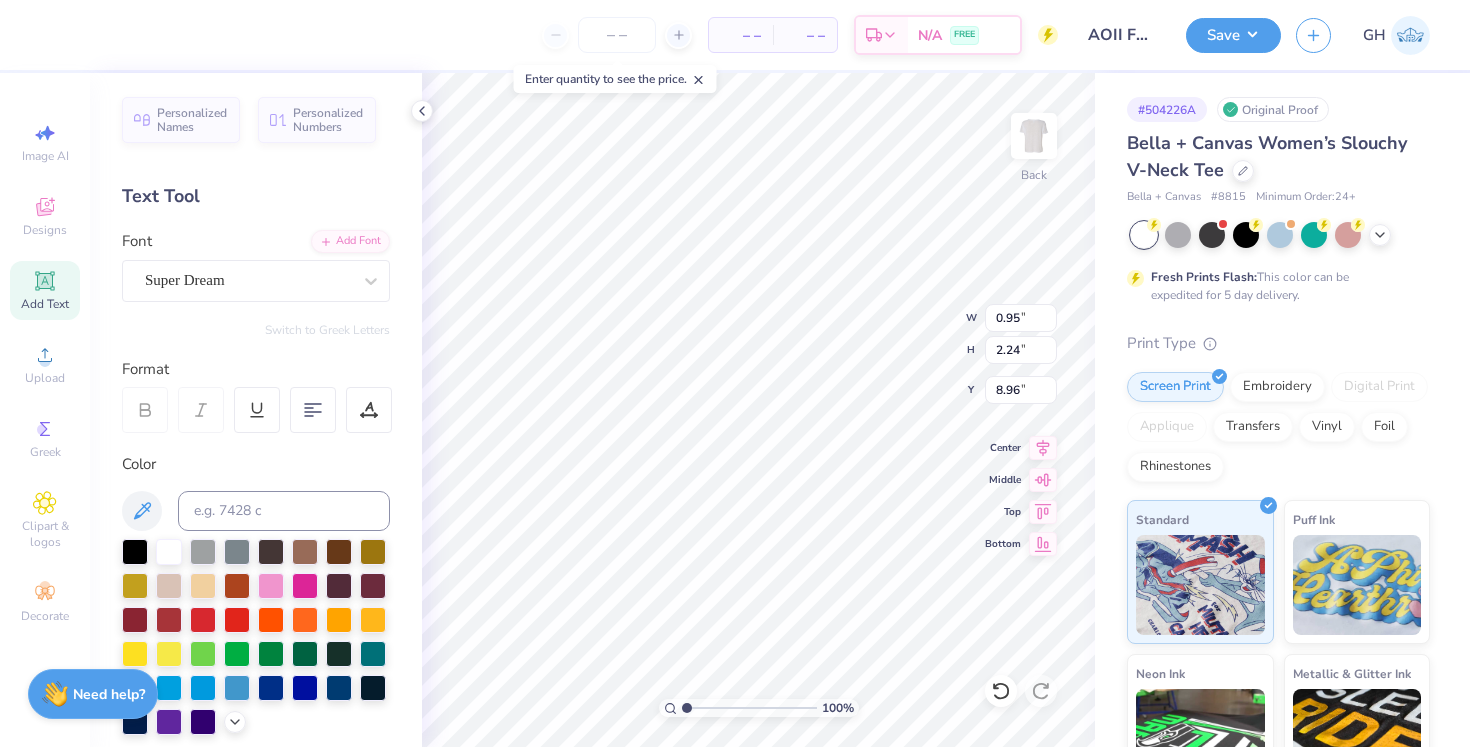 type on "9.00" 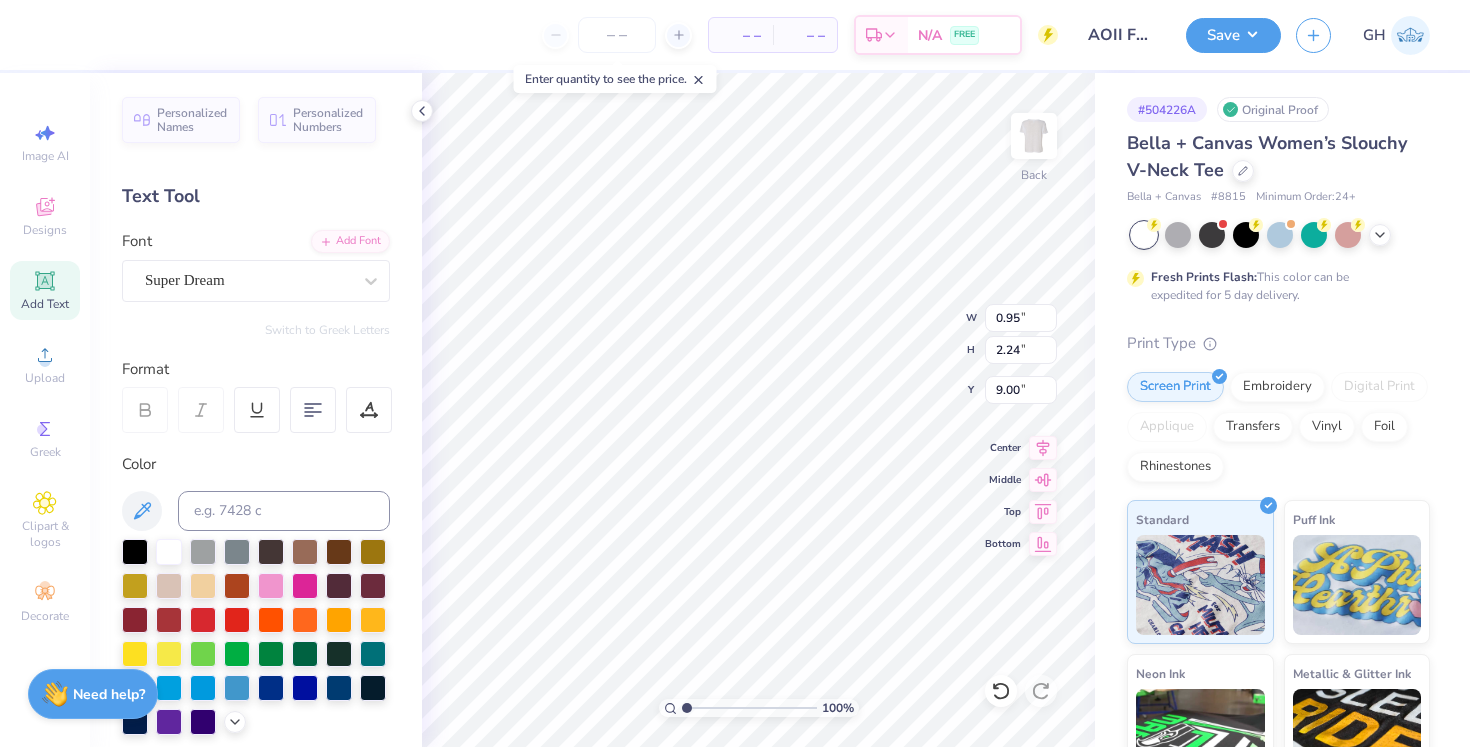 type on "2.19" 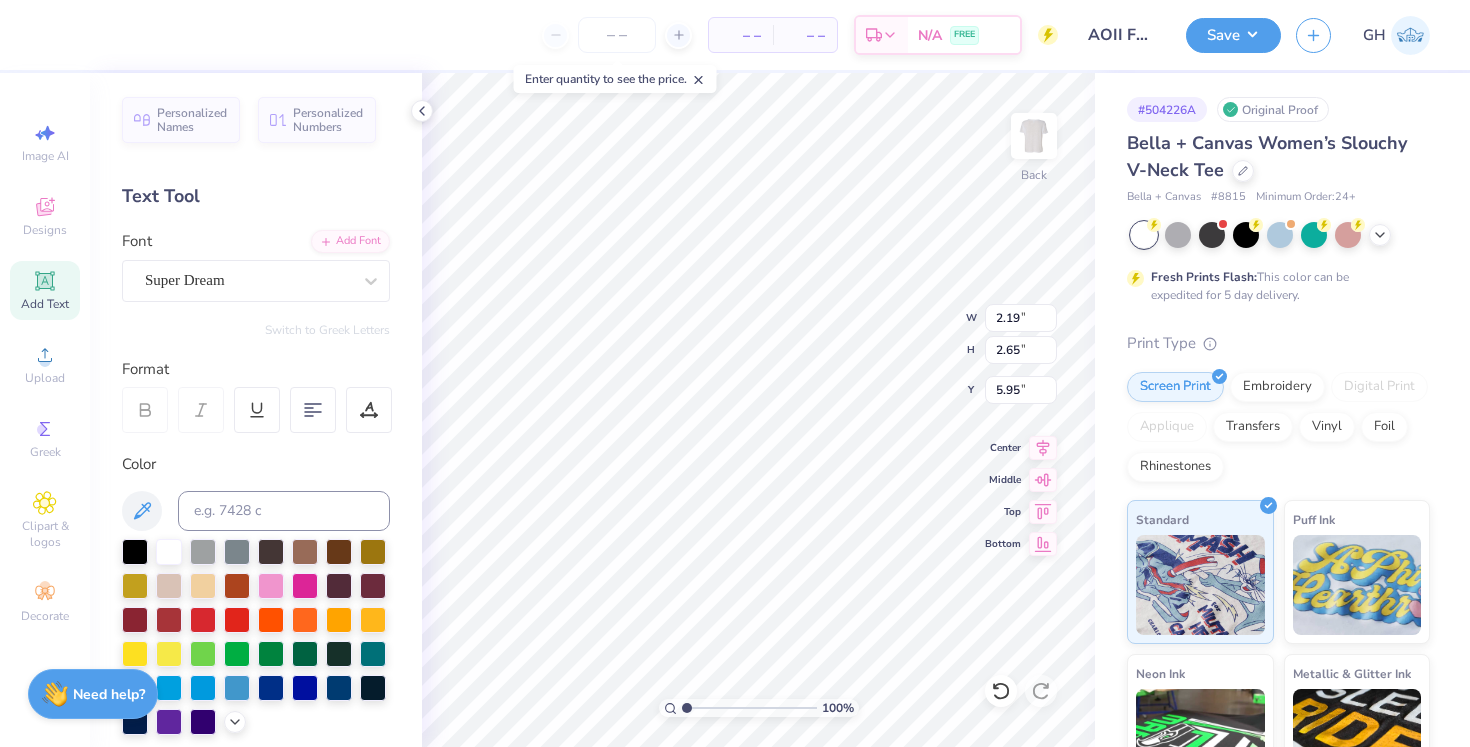 type on "0.95" 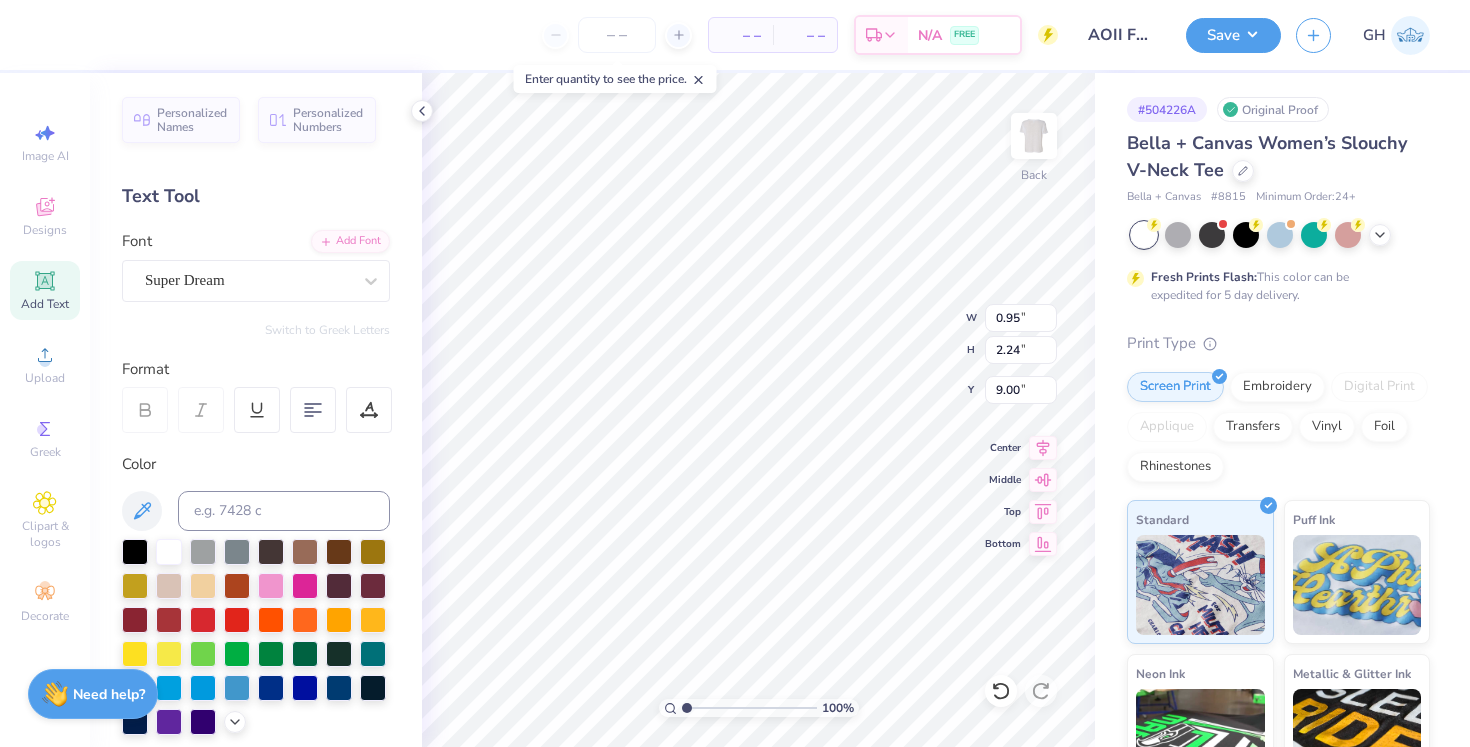 type on "1.00" 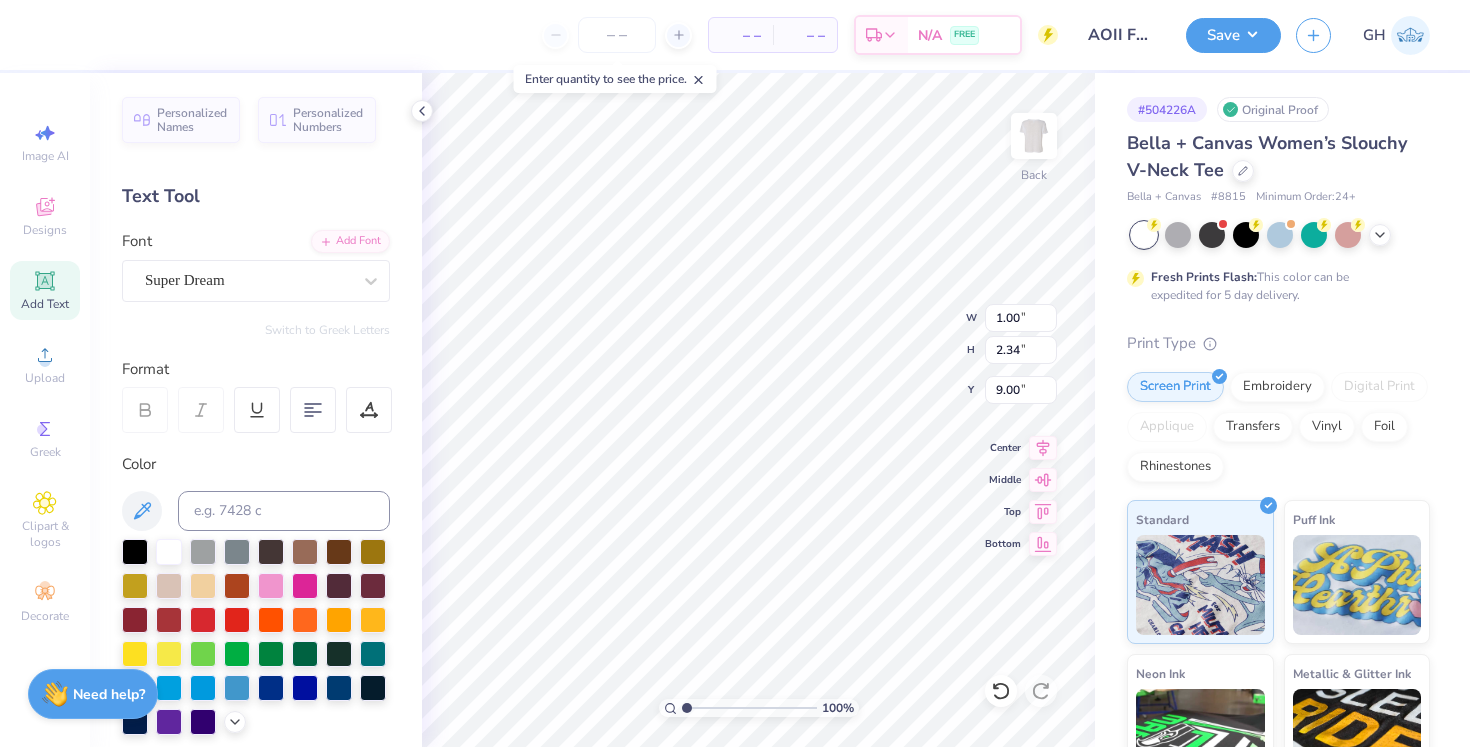 type on "0.80" 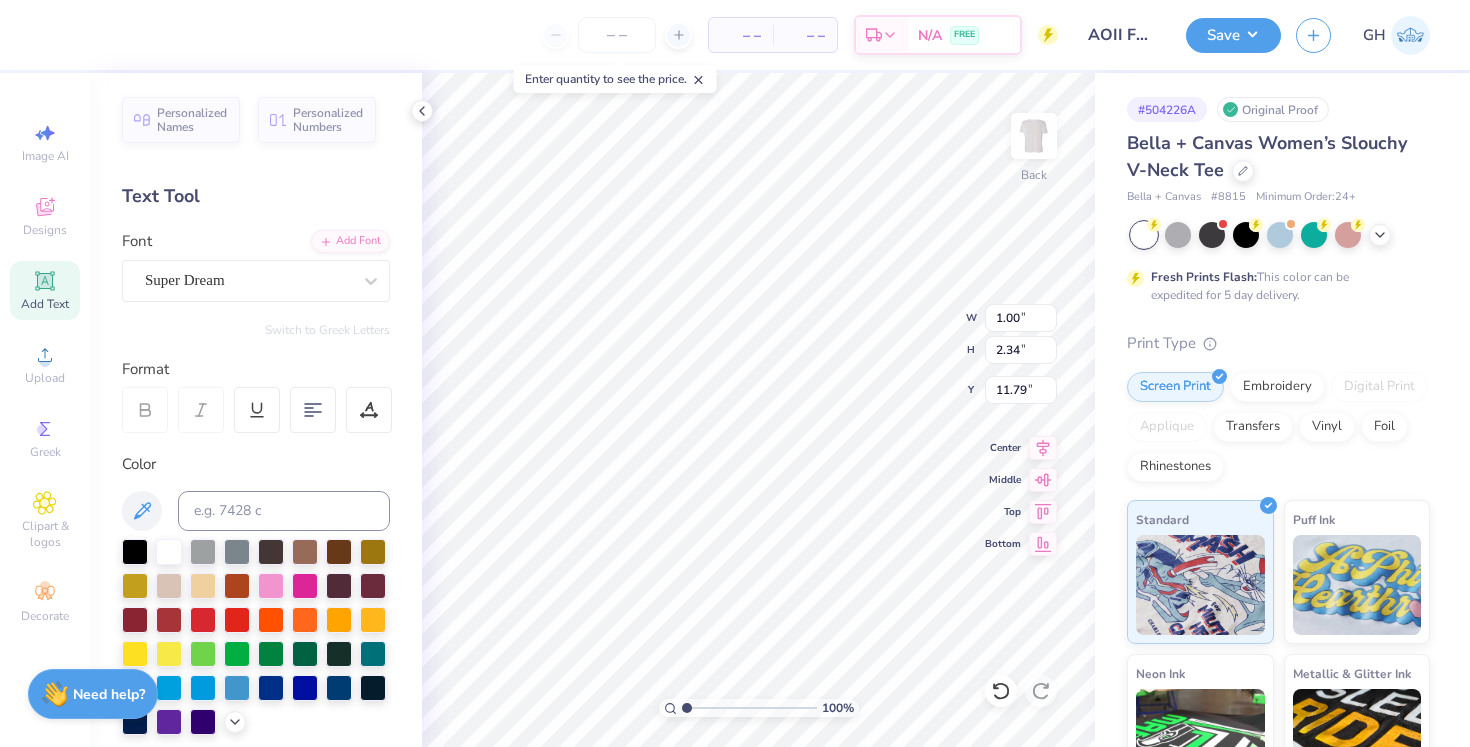 type on "2.38" 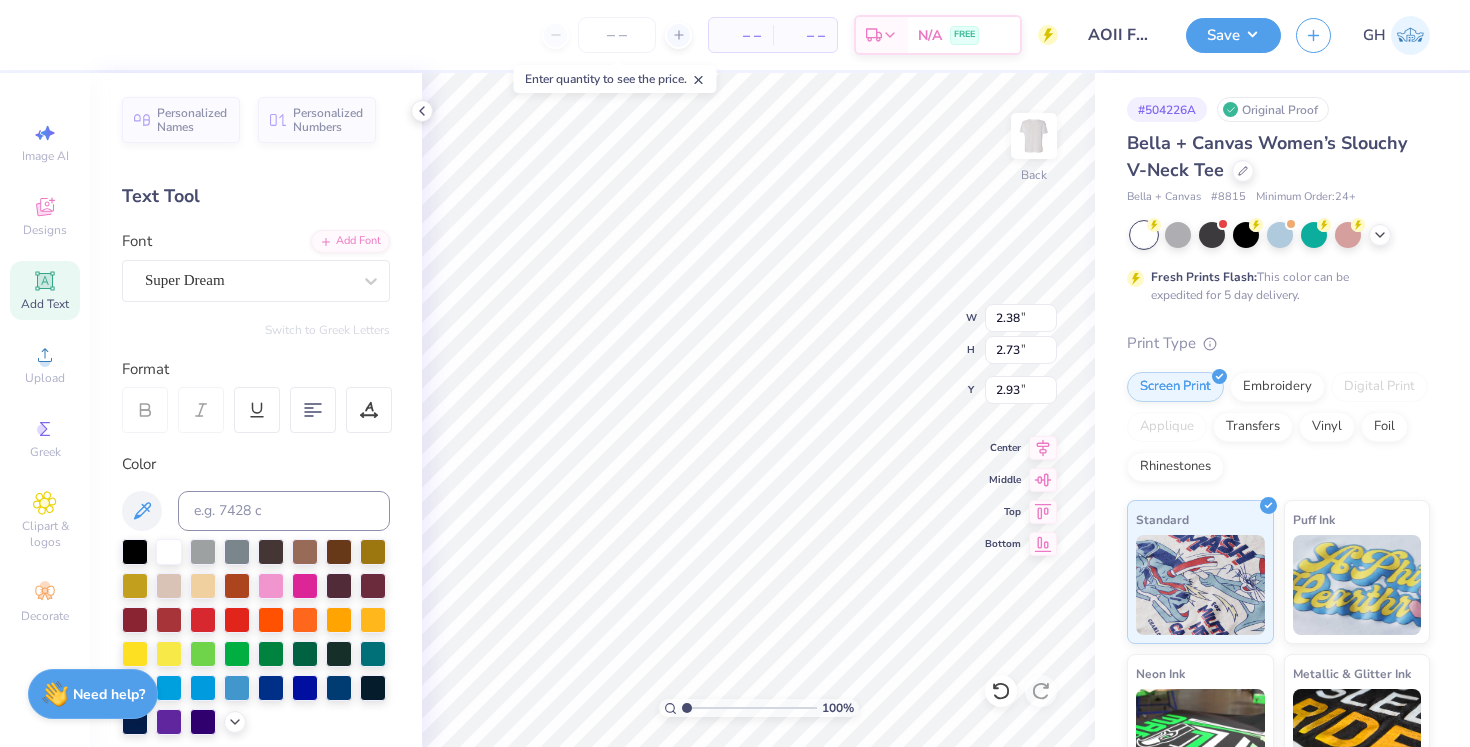 type on "2.19" 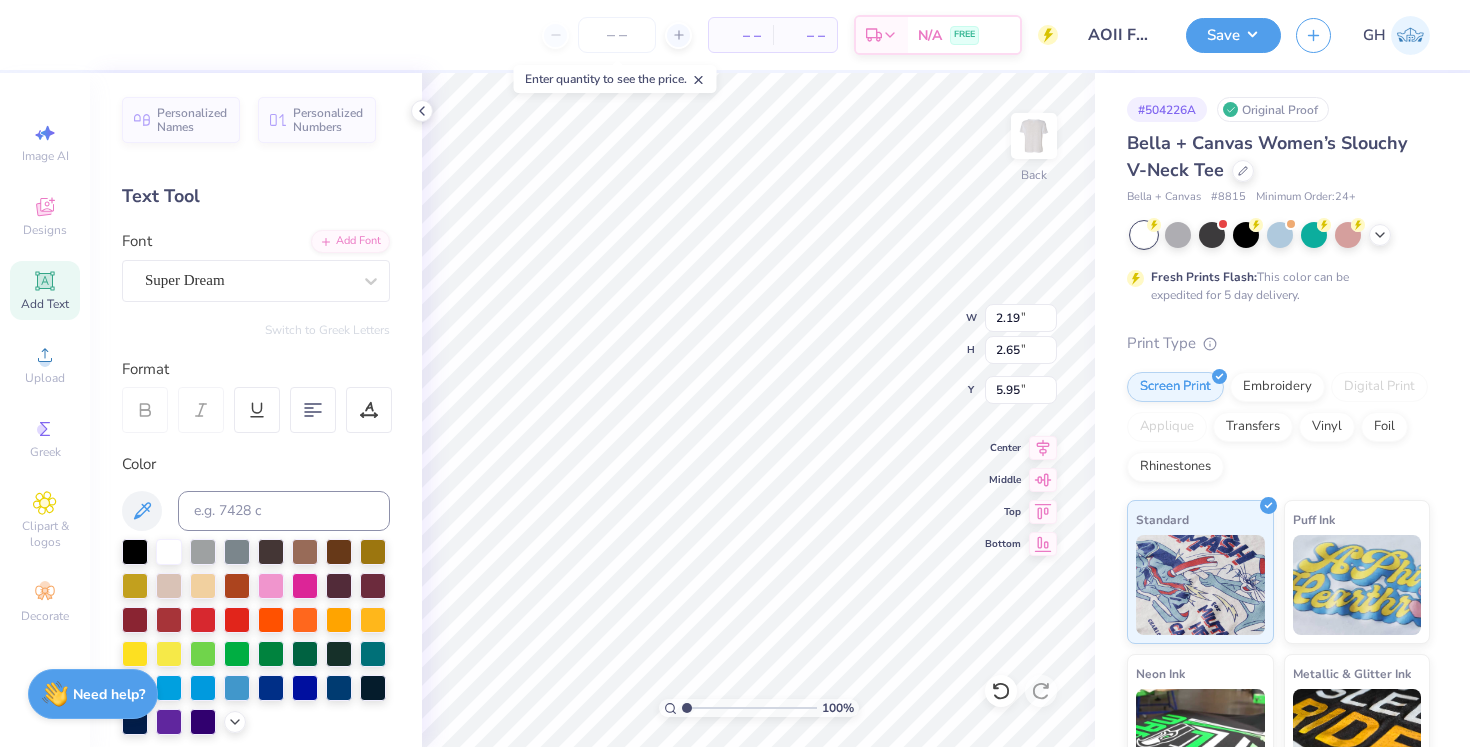 type on "5.68" 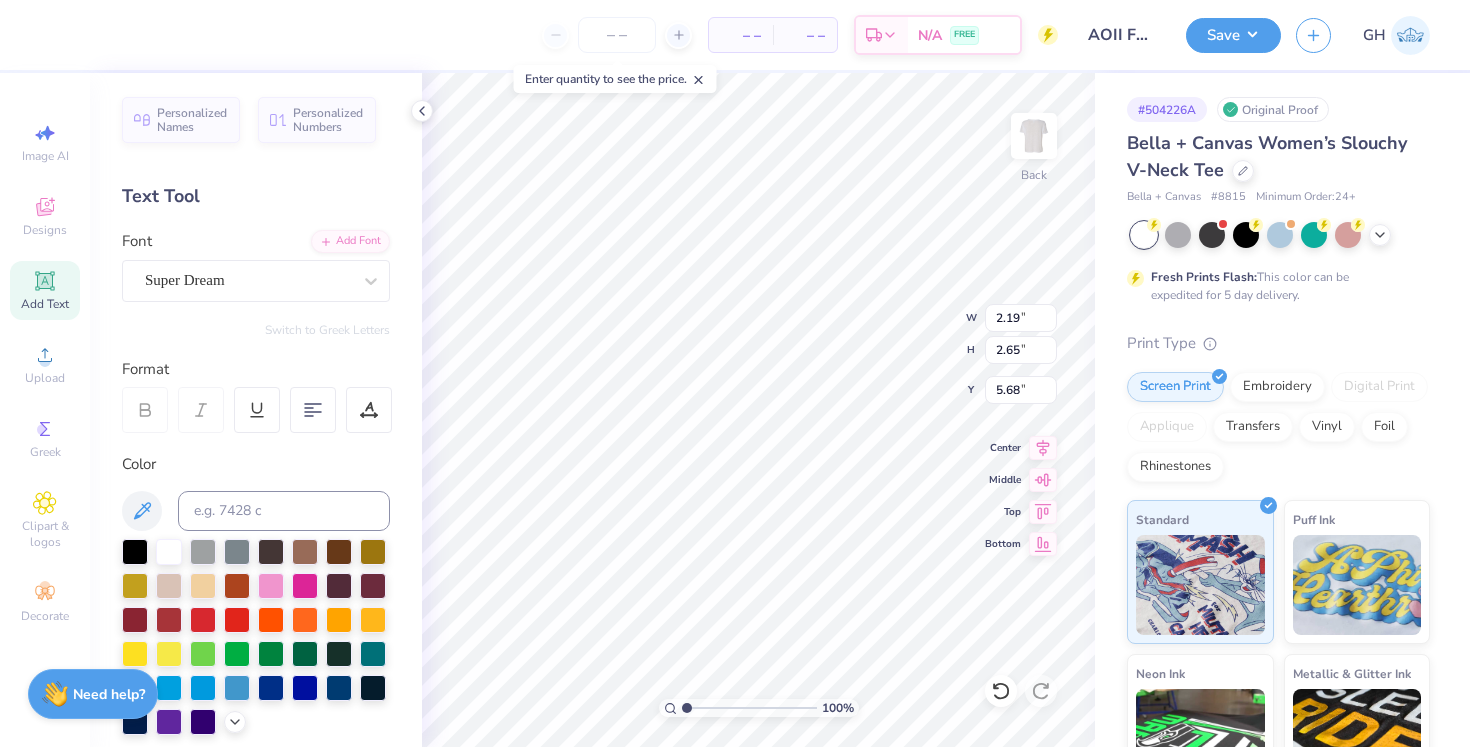 type on "1.00" 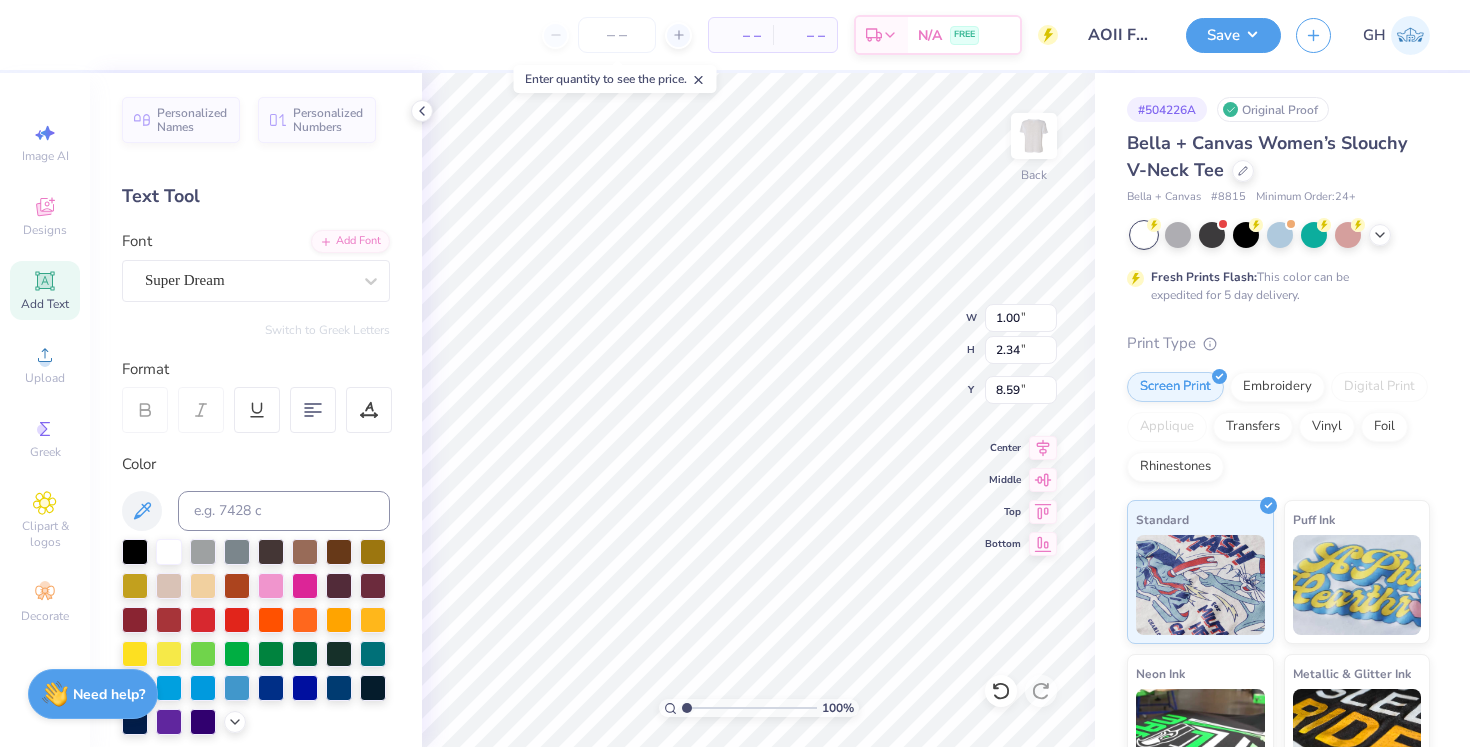 type on "11.79" 